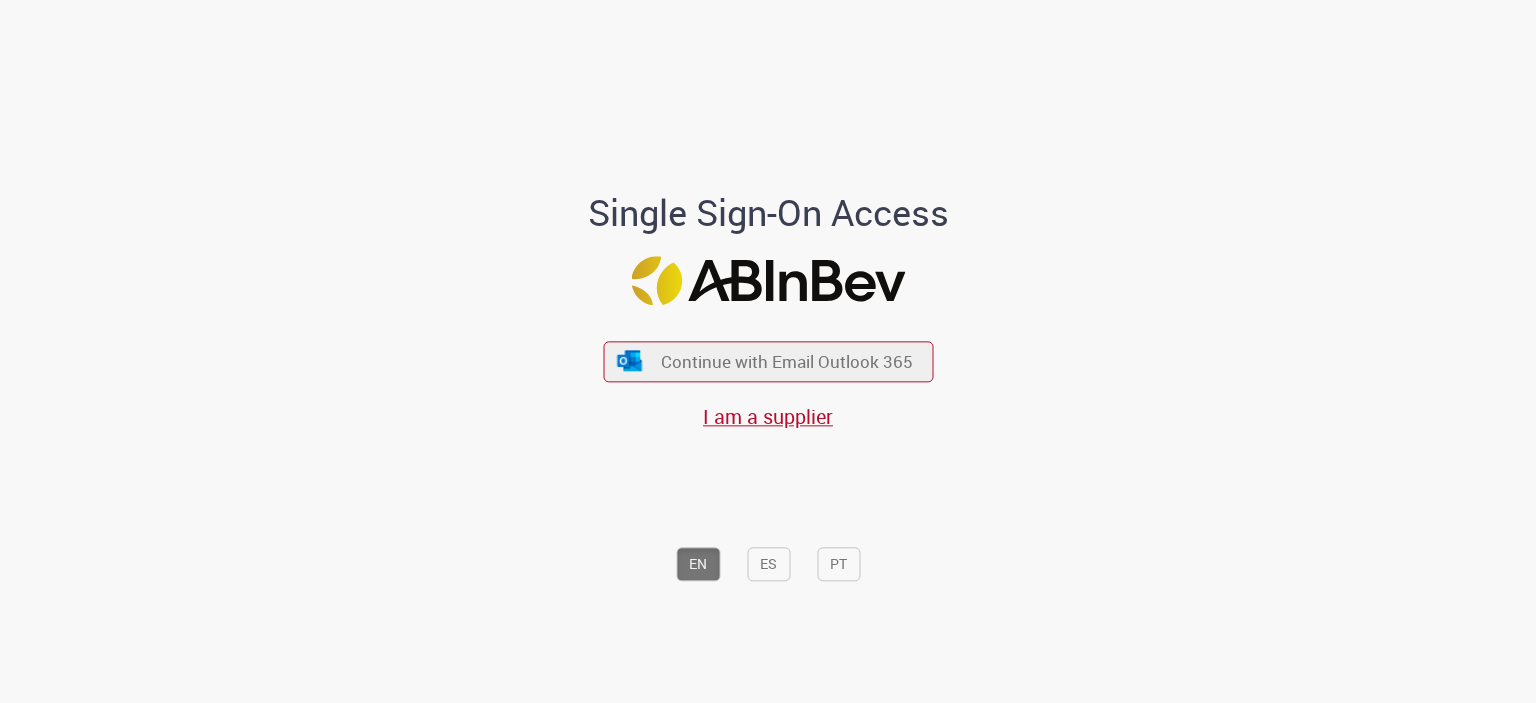 scroll, scrollTop: 0, scrollLeft: 0, axis: both 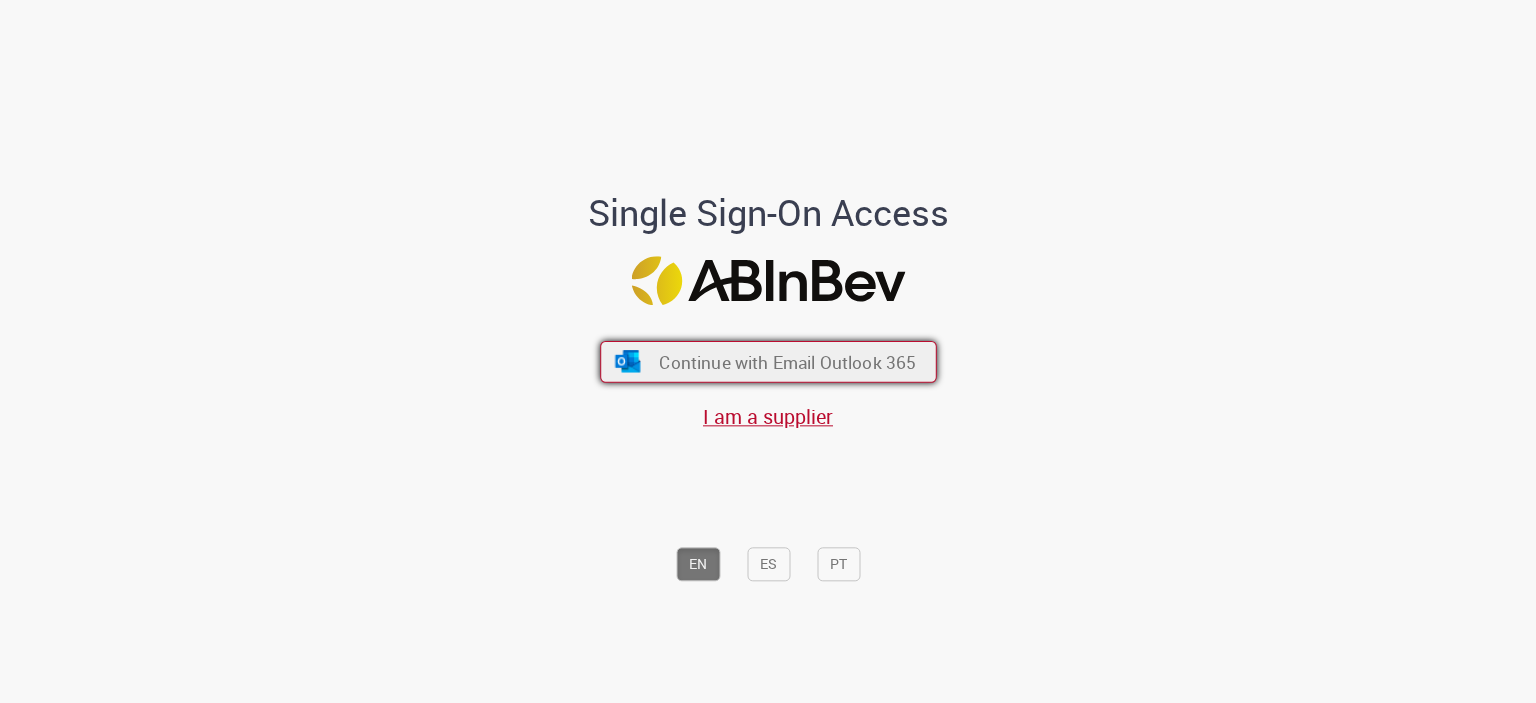 click on "Continue with Email Outlook 365" at bounding box center (787, 361) 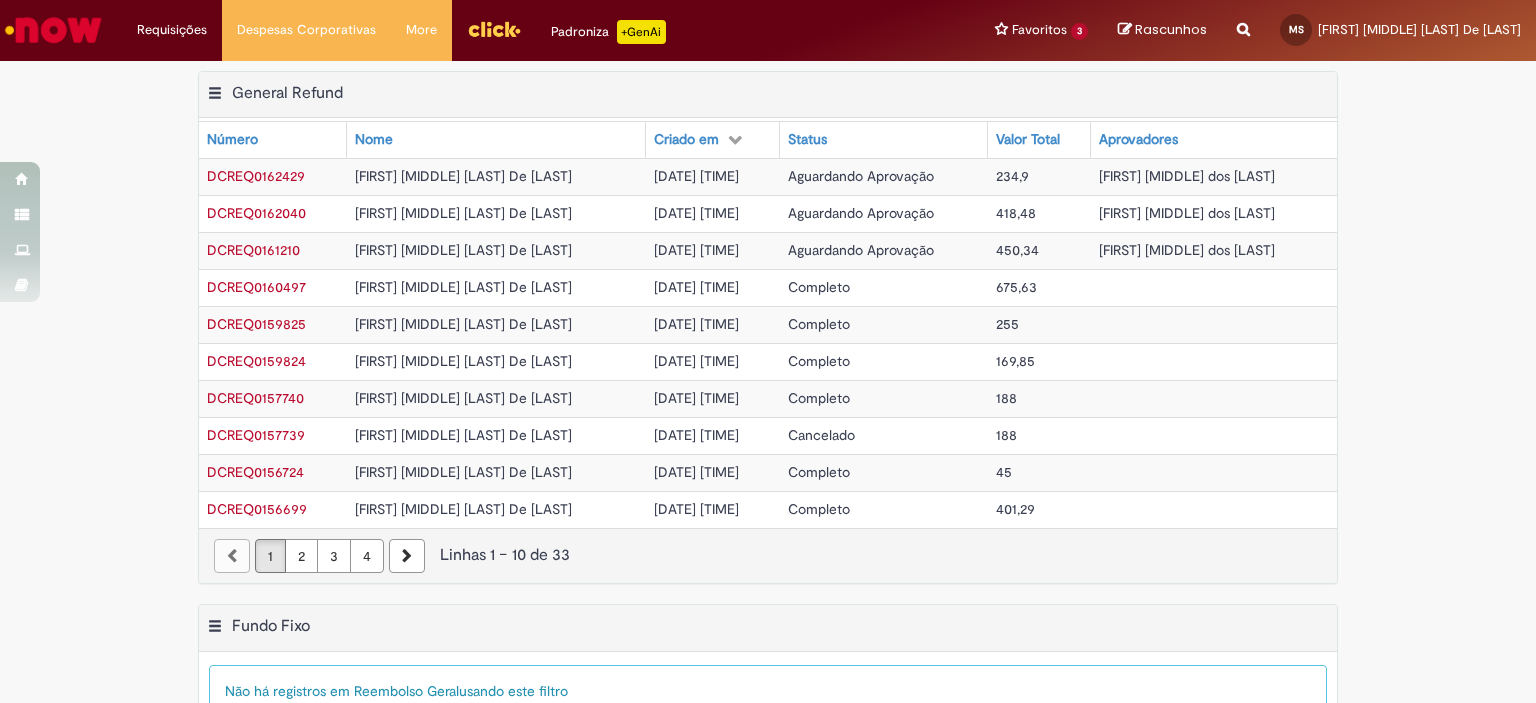 scroll, scrollTop: 0, scrollLeft: 0, axis: both 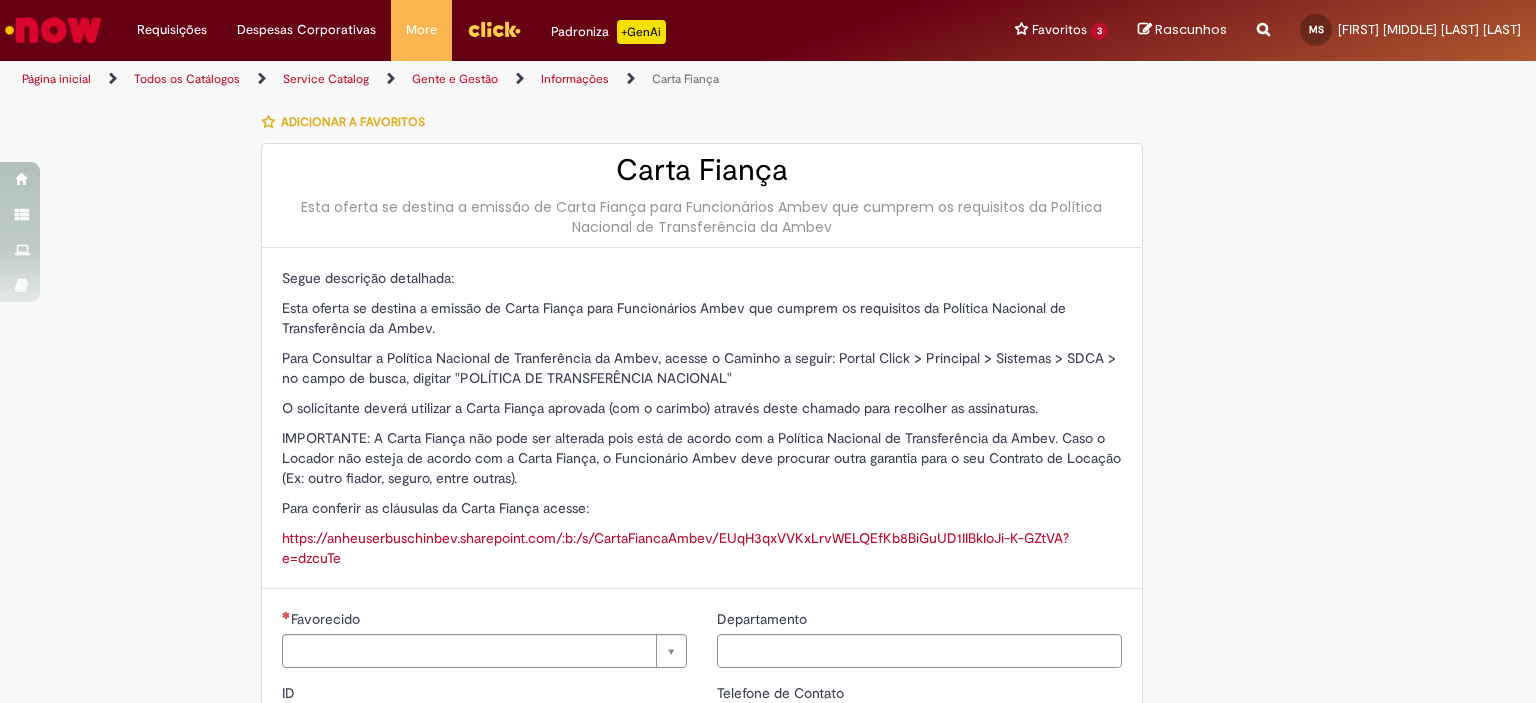 type on "********" 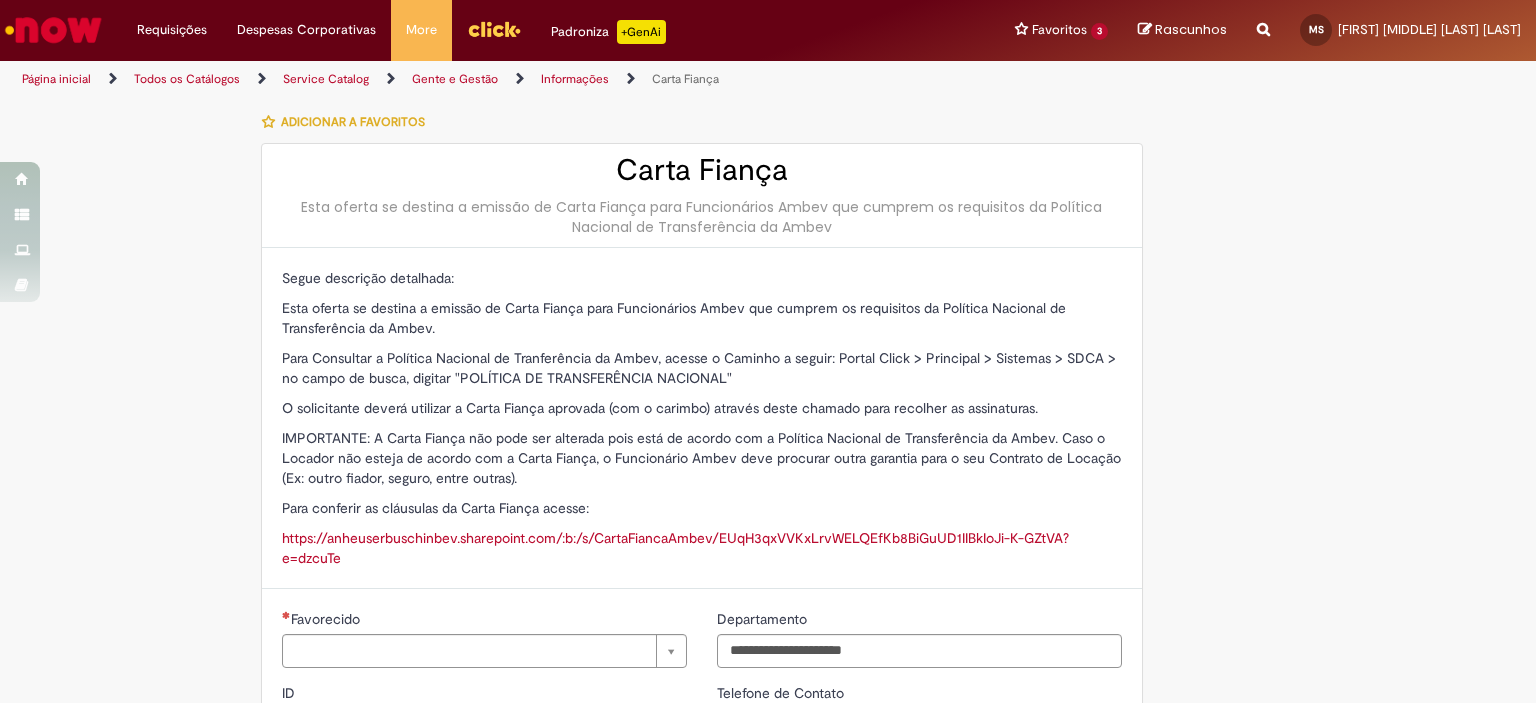 type on "**********" 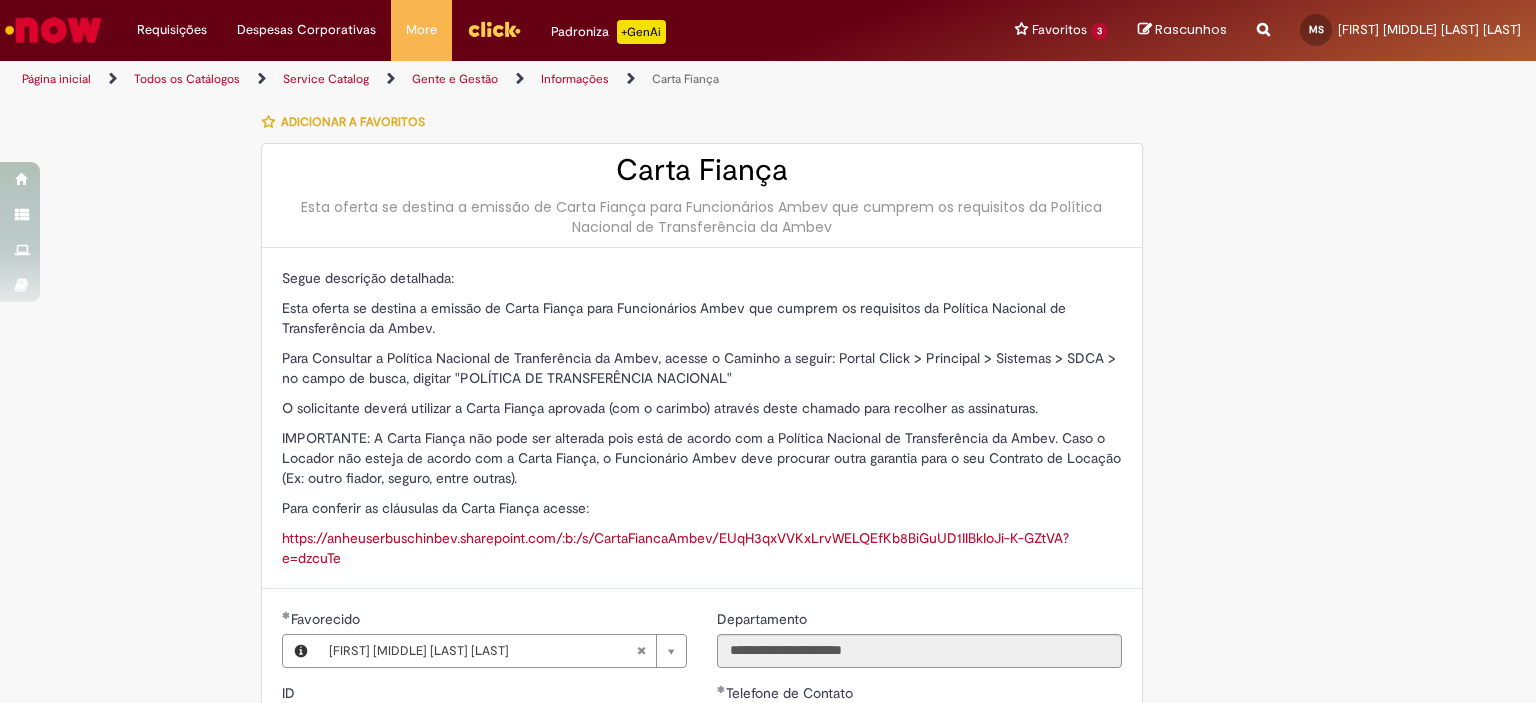 type on "**********" 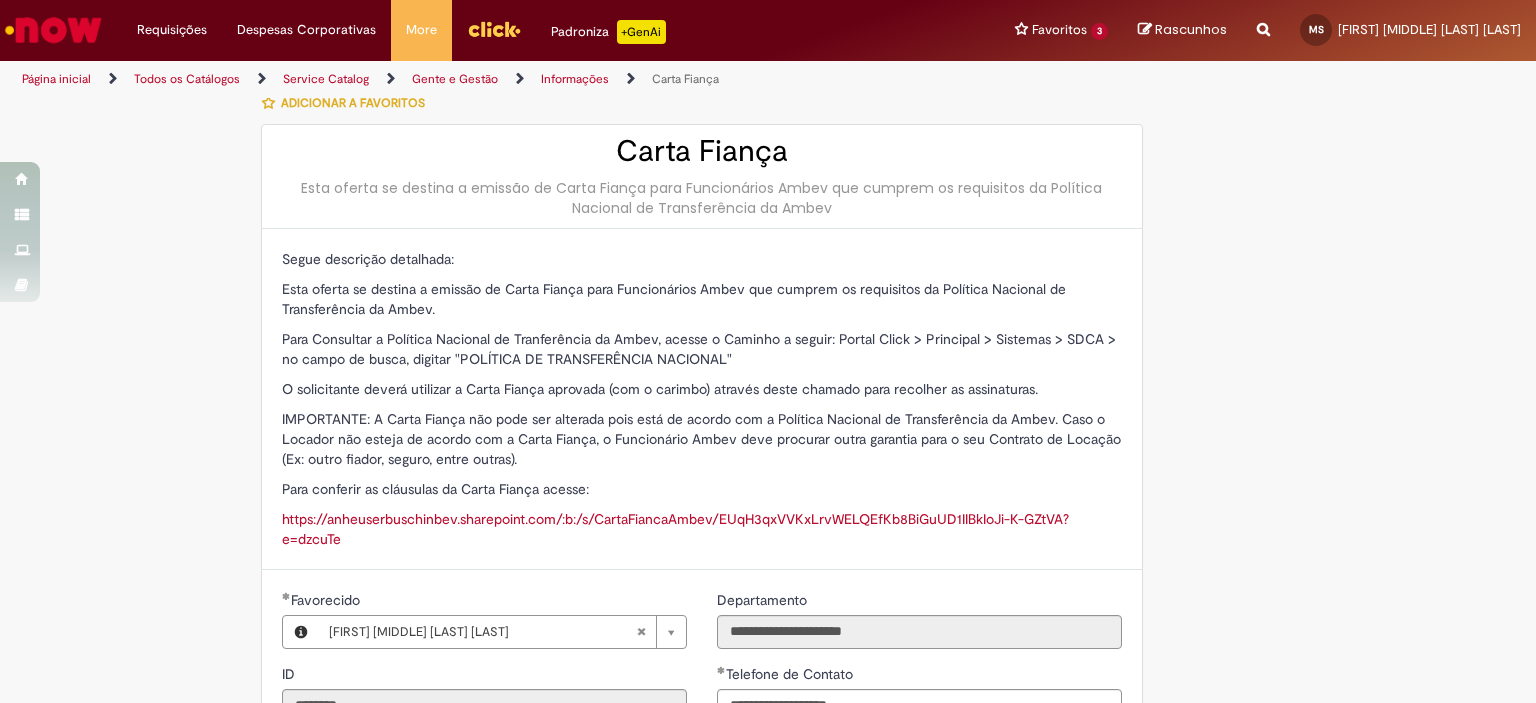 scroll, scrollTop: 0, scrollLeft: 0, axis: both 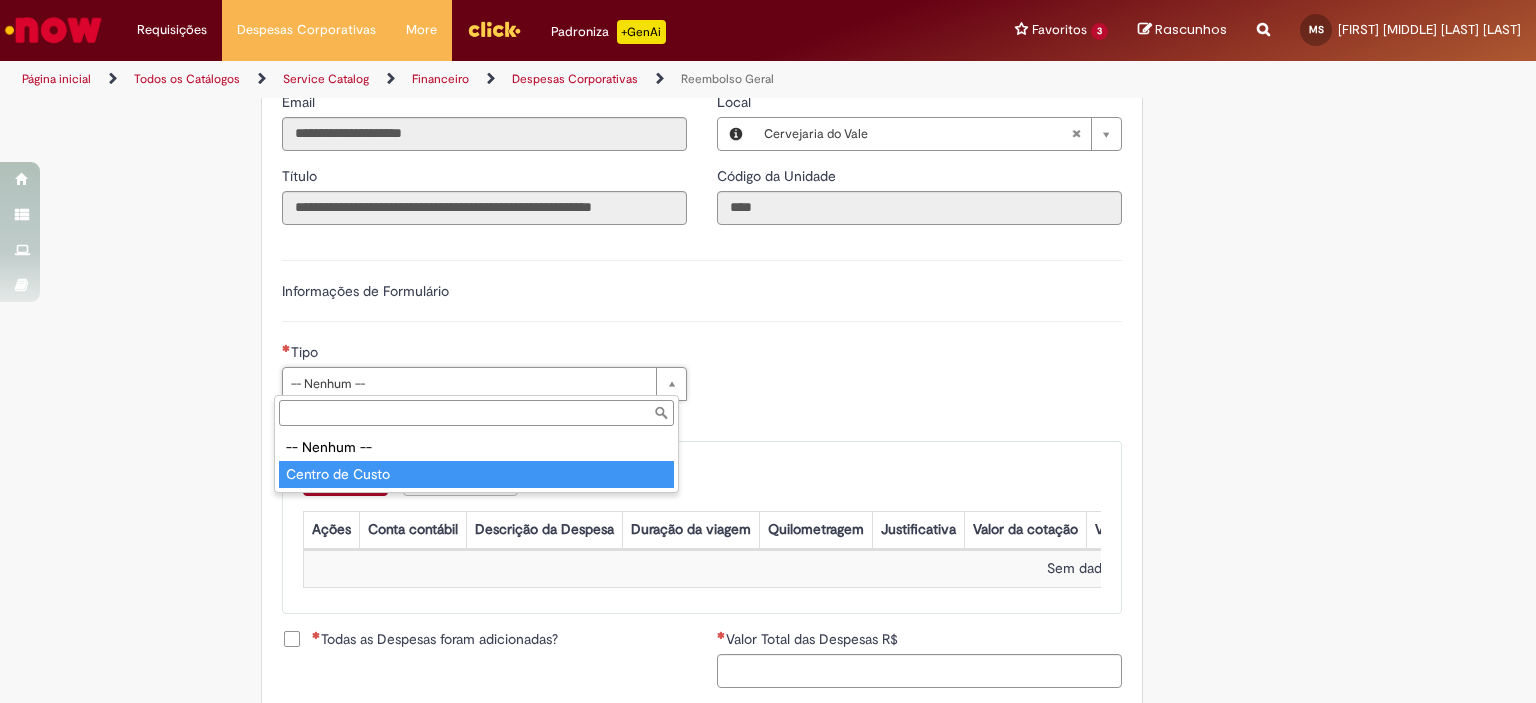 type on "**********" 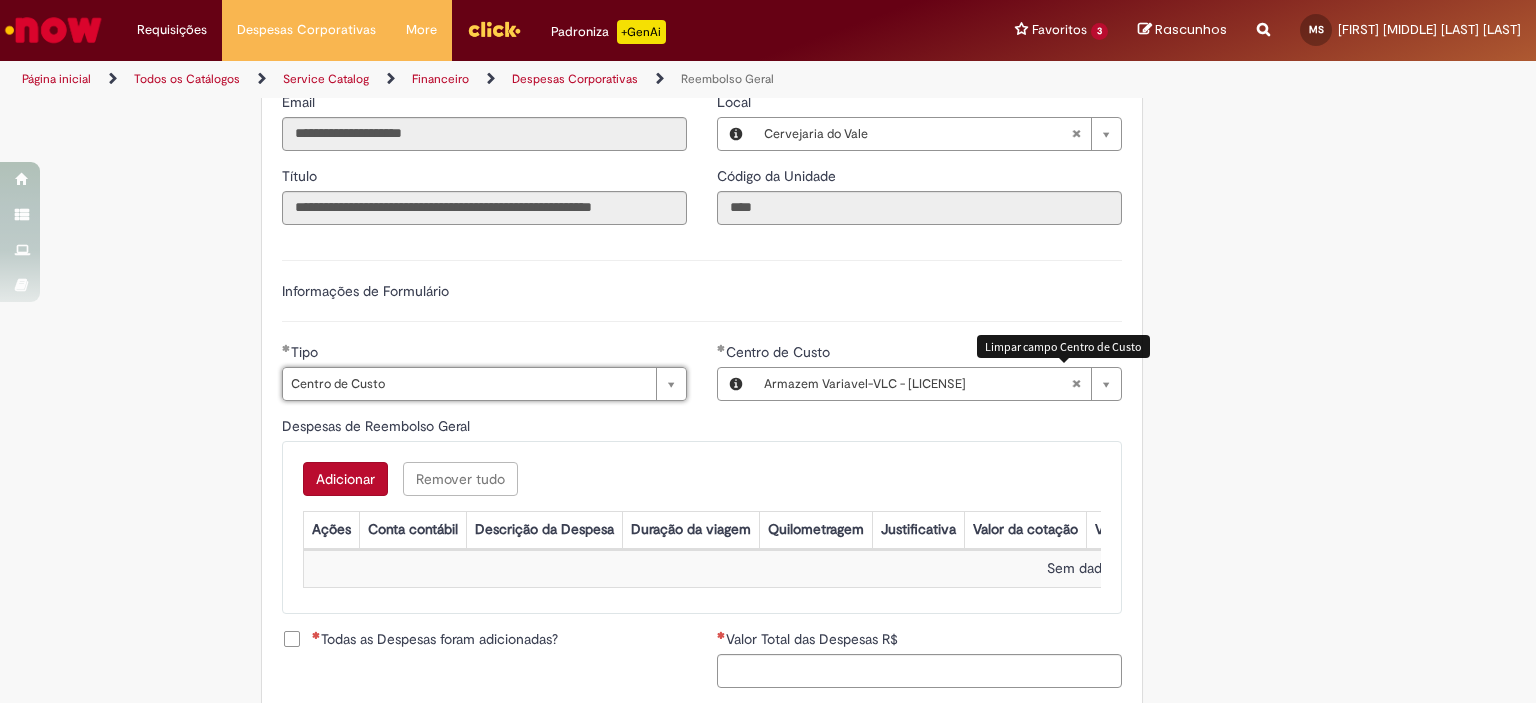type 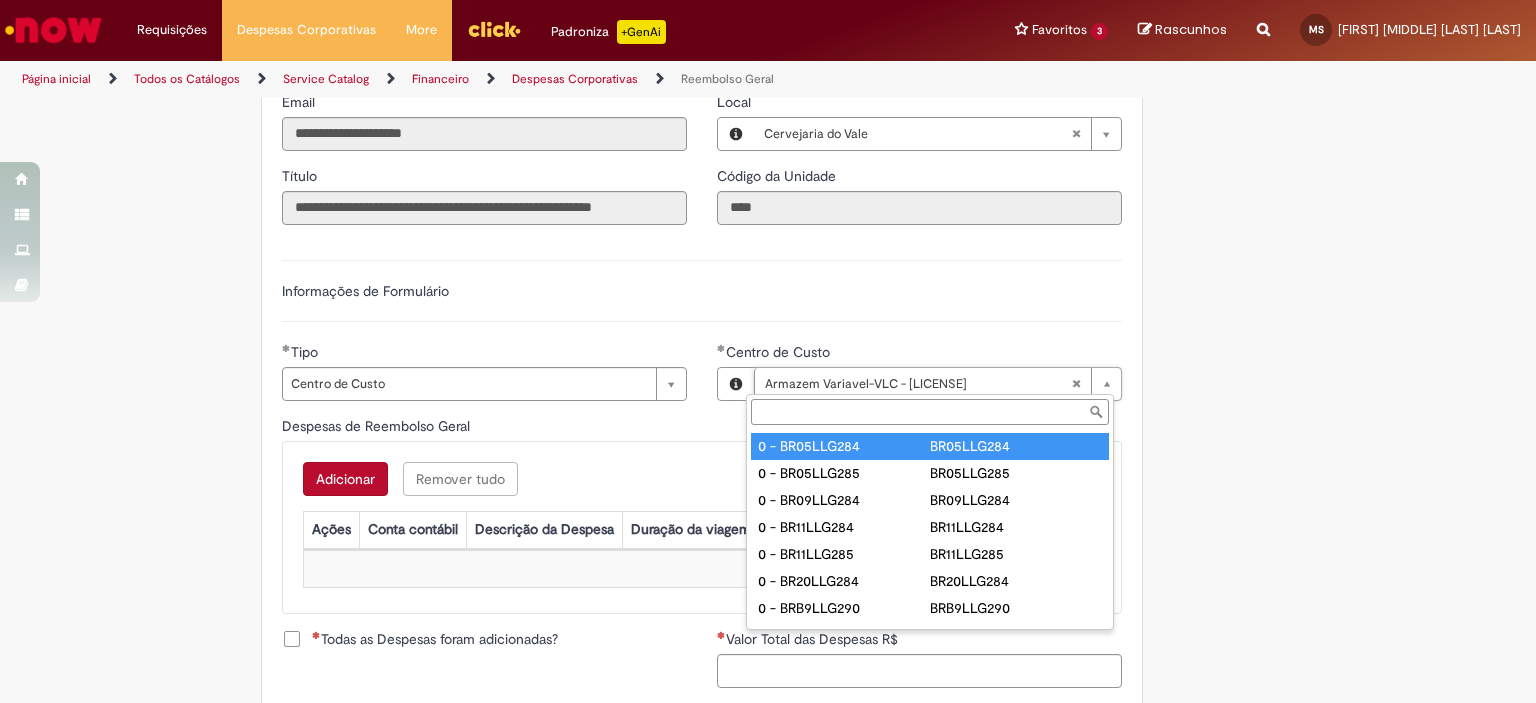 type on "**********" 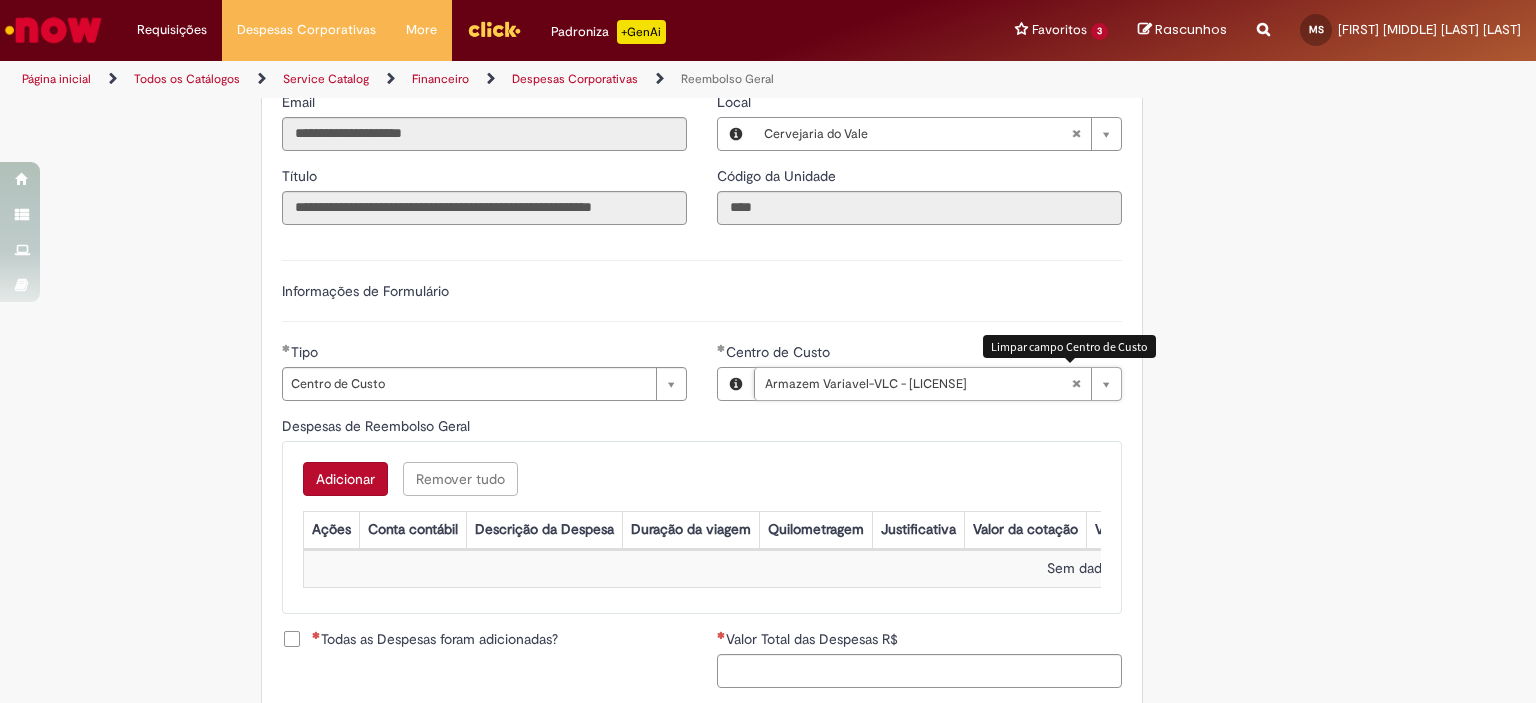 scroll, scrollTop: 0, scrollLeft: 229, axis: horizontal 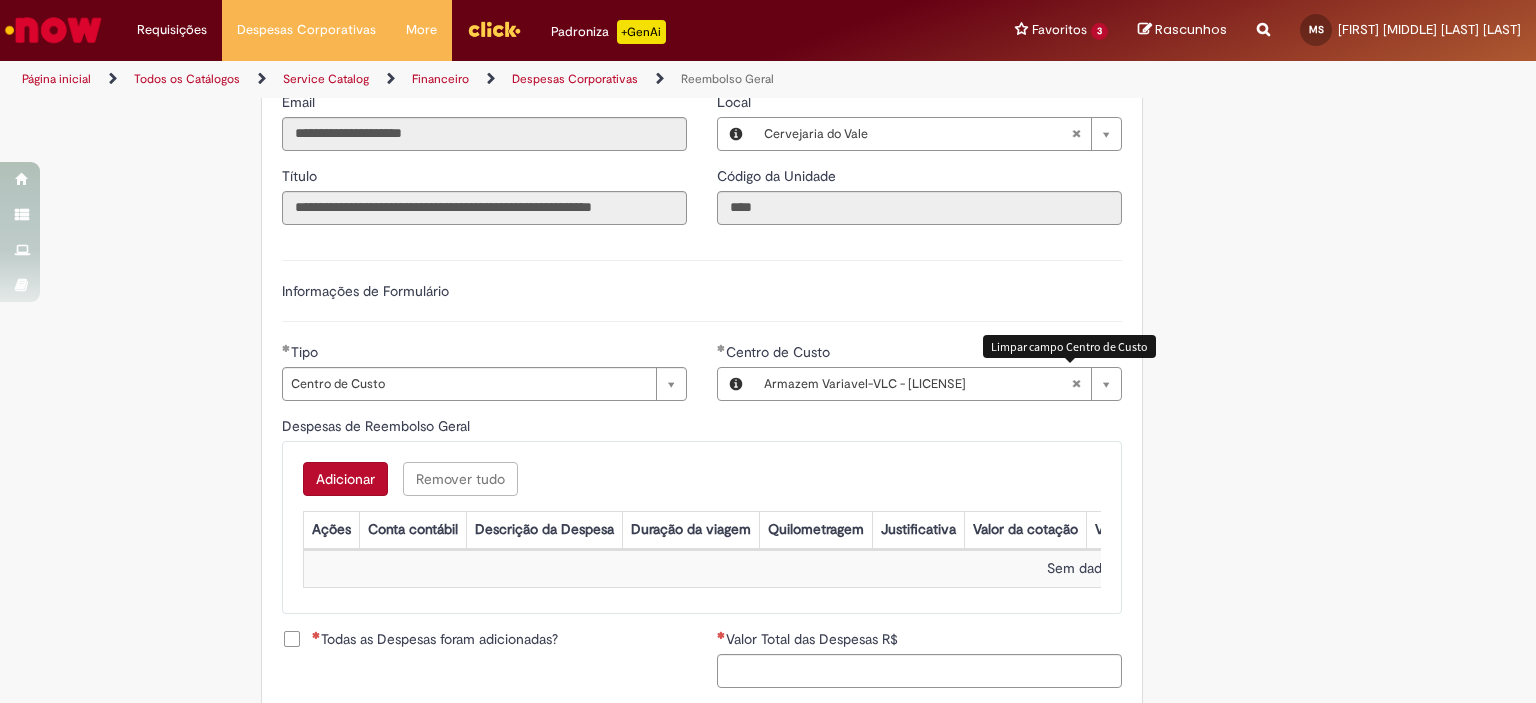 click at bounding box center [1076, 384] 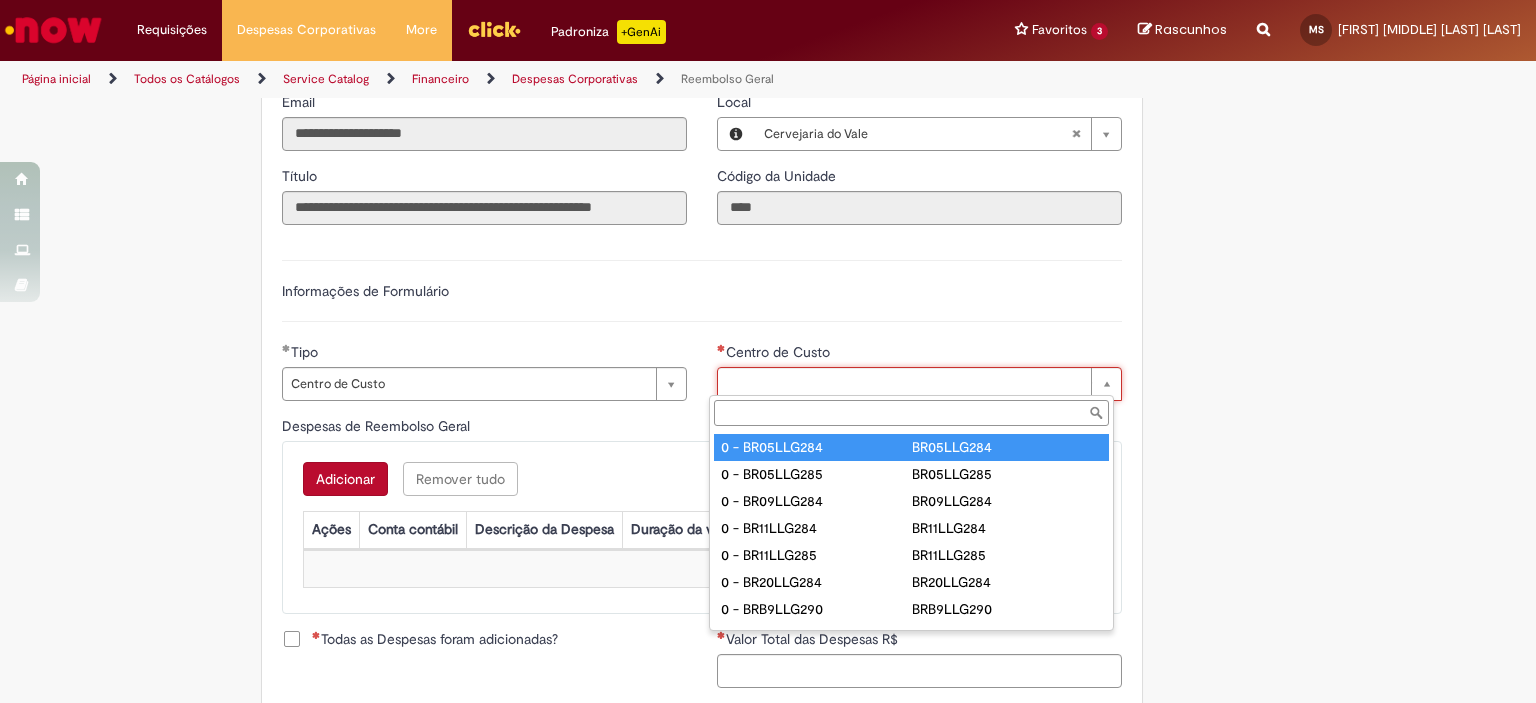 paste on "**********" 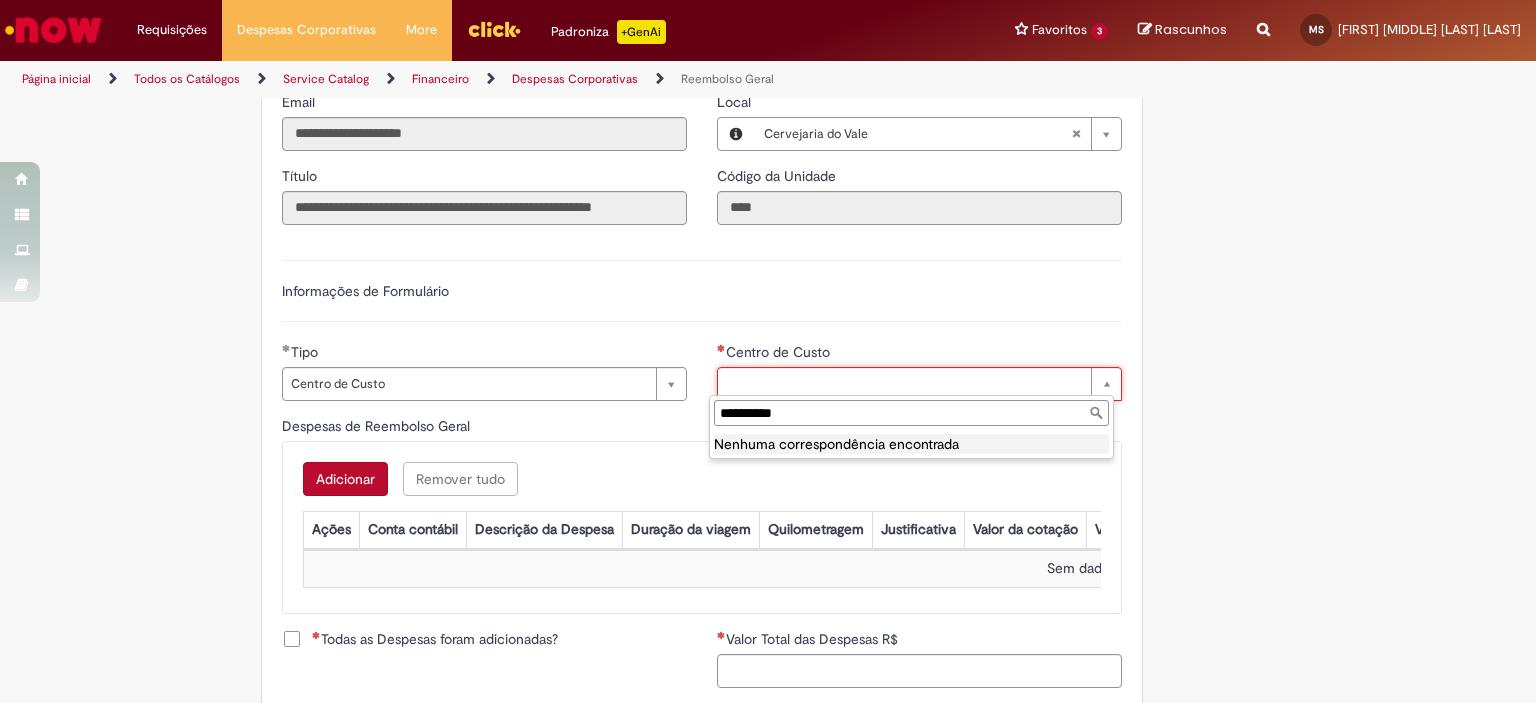 paste 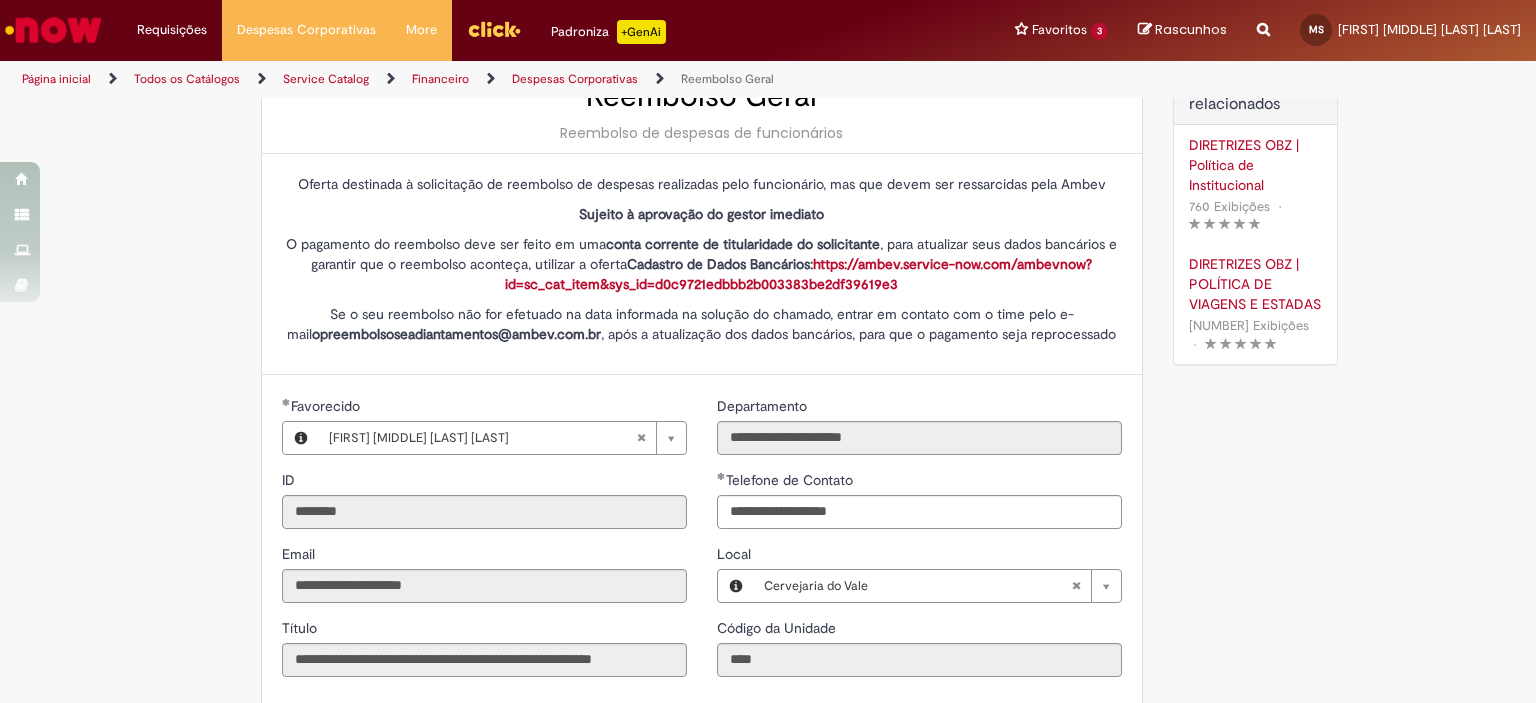 scroll, scrollTop: 64, scrollLeft: 0, axis: vertical 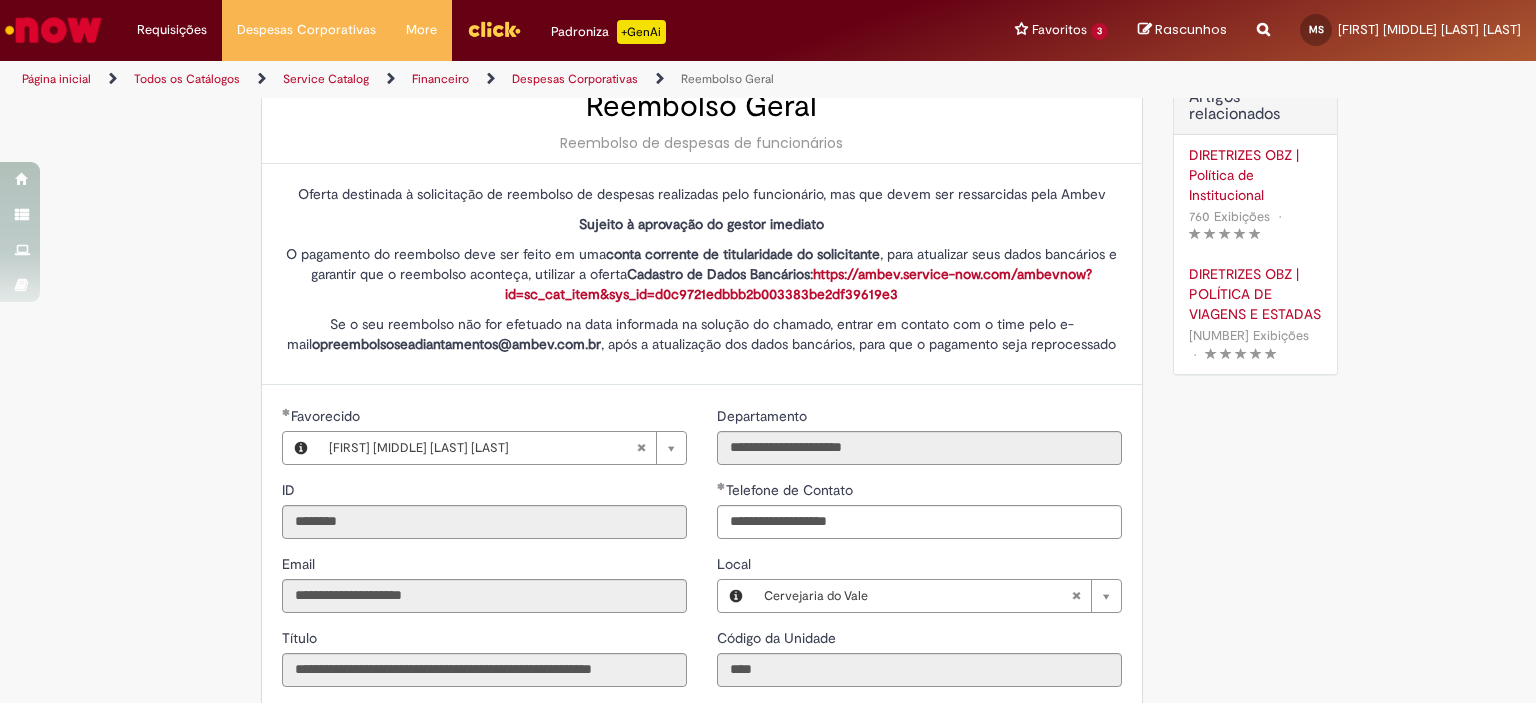 click at bounding box center (53, 30) 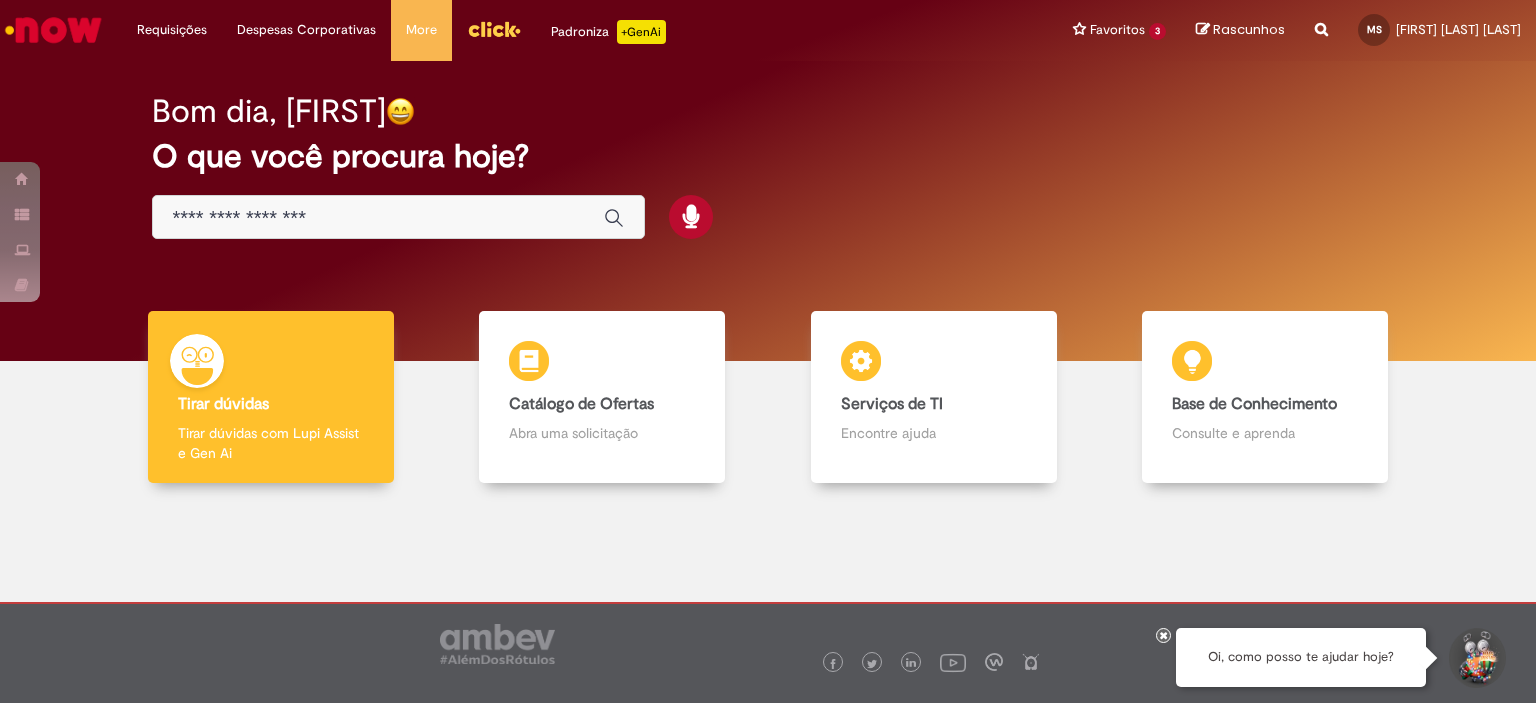scroll, scrollTop: 0, scrollLeft: 0, axis: both 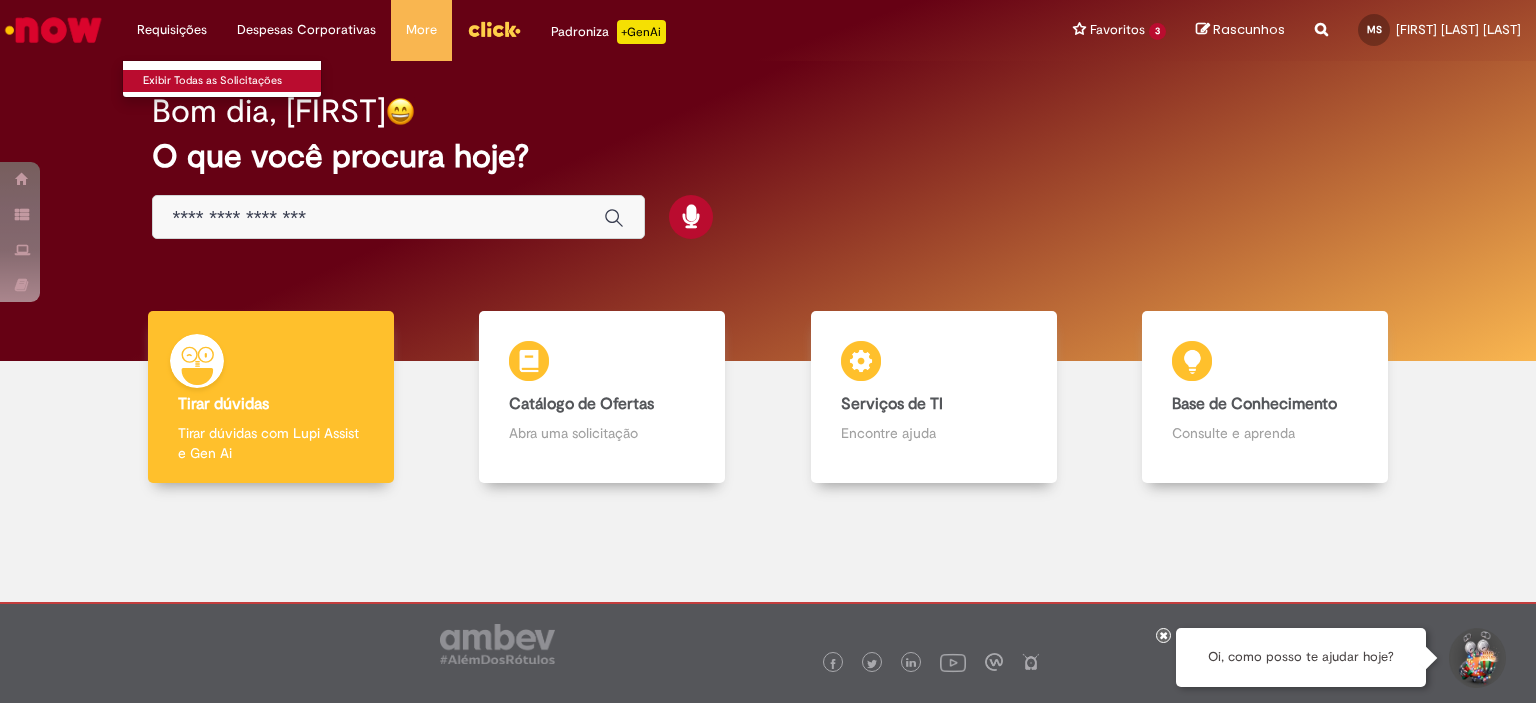 click on "Exibir Todas as Solicitações" at bounding box center [233, 81] 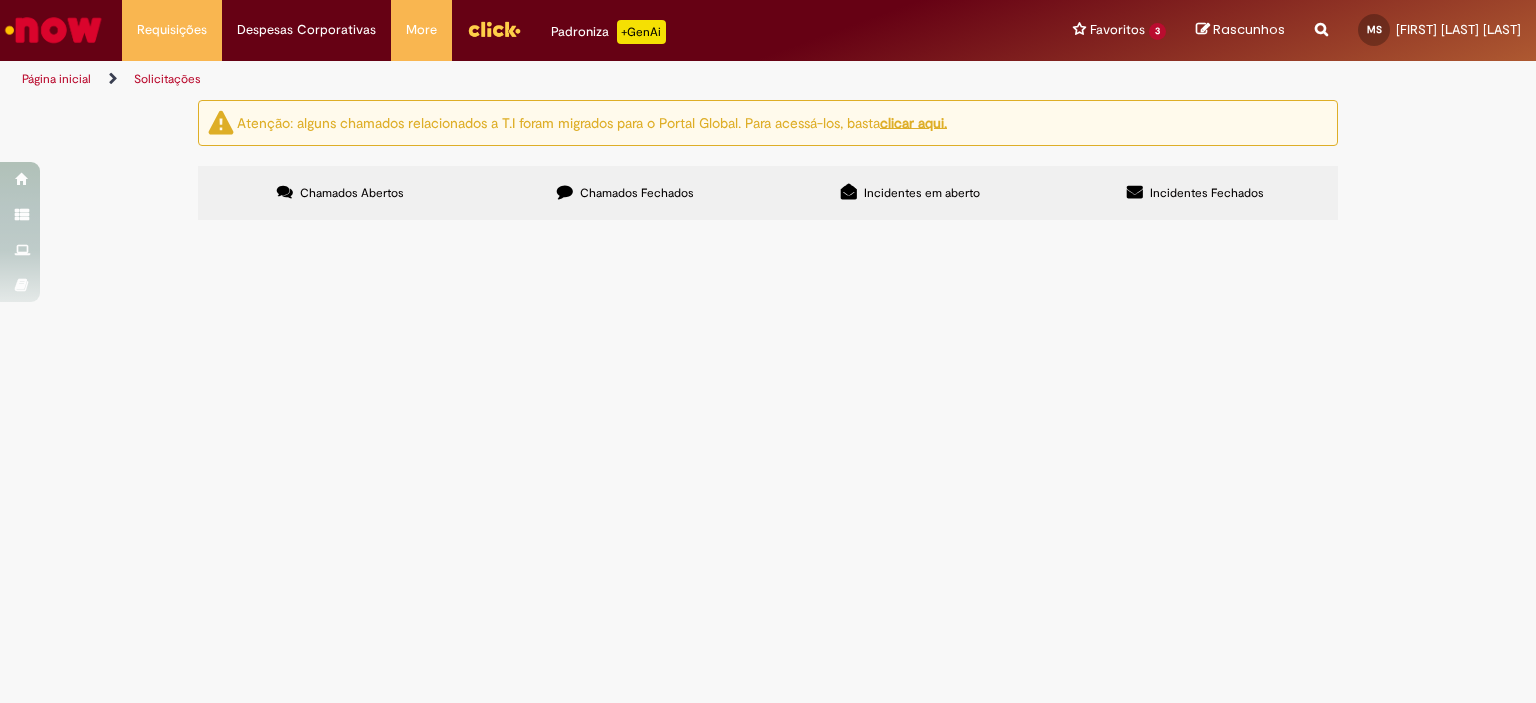 click on "clicar aqui." at bounding box center [913, 122] 